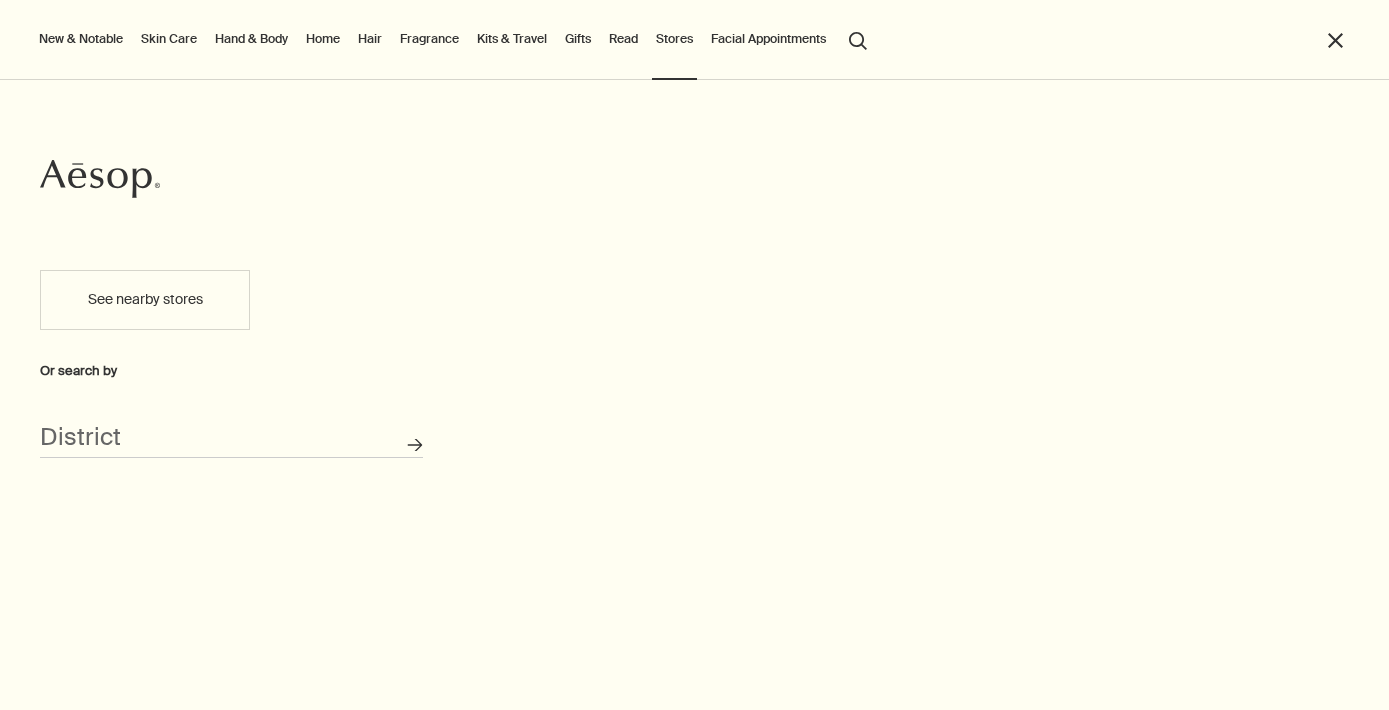 scroll, scrollTop: 0, scrollLeft: 0, axis: both 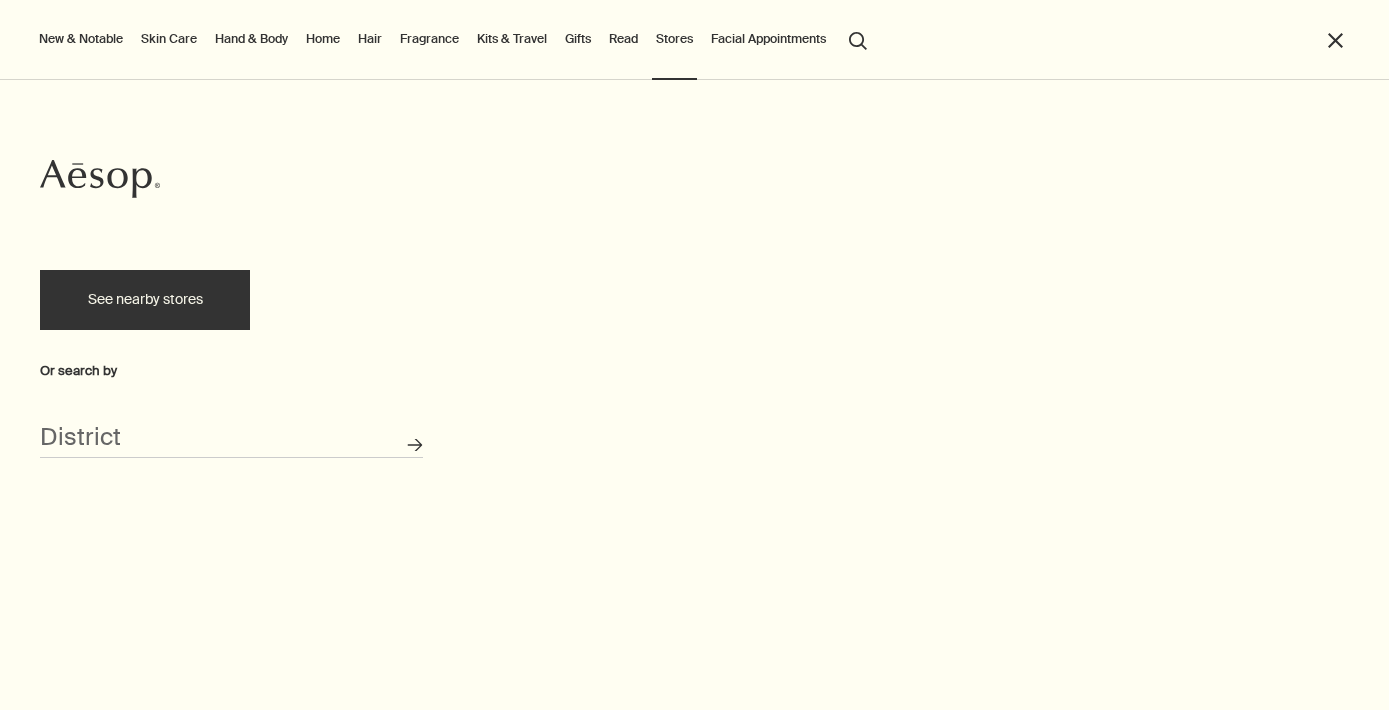 click on "See nearby stores" at bounding box center (145, 300) 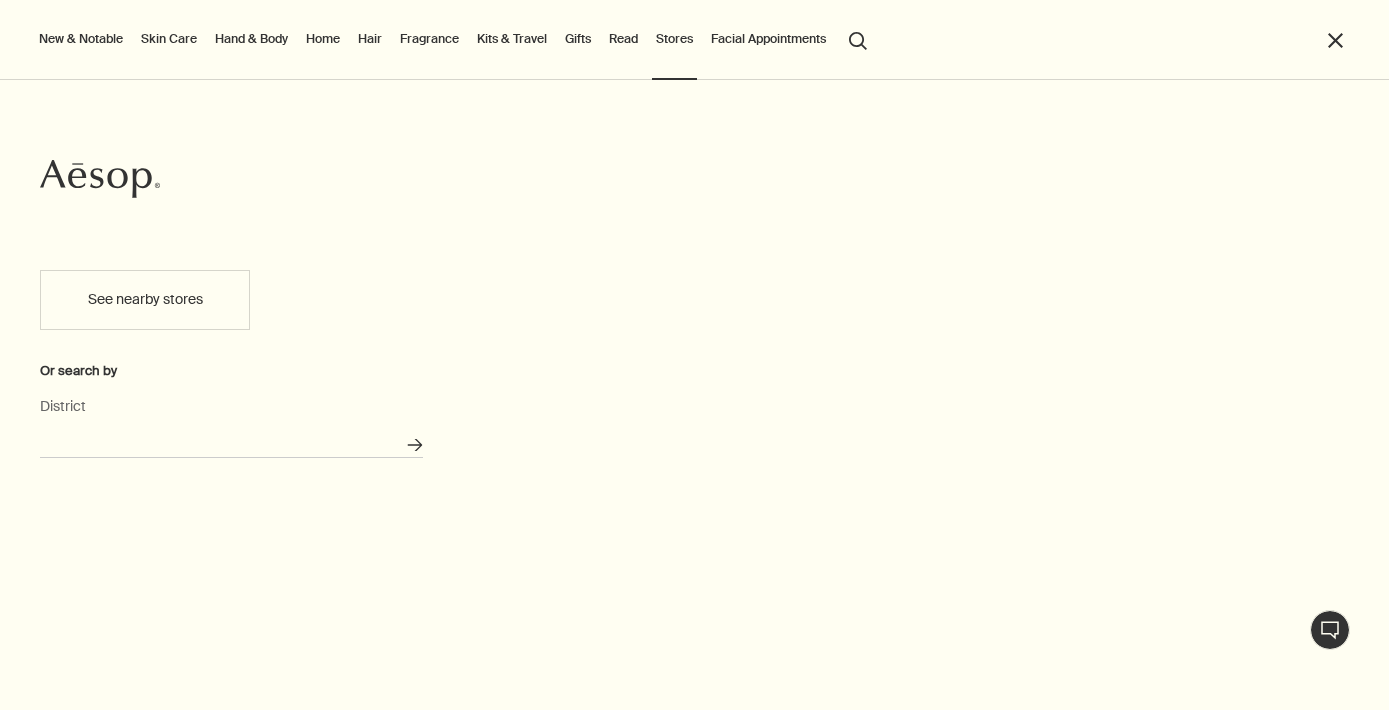click on "District" at bounding box center [231, 442] 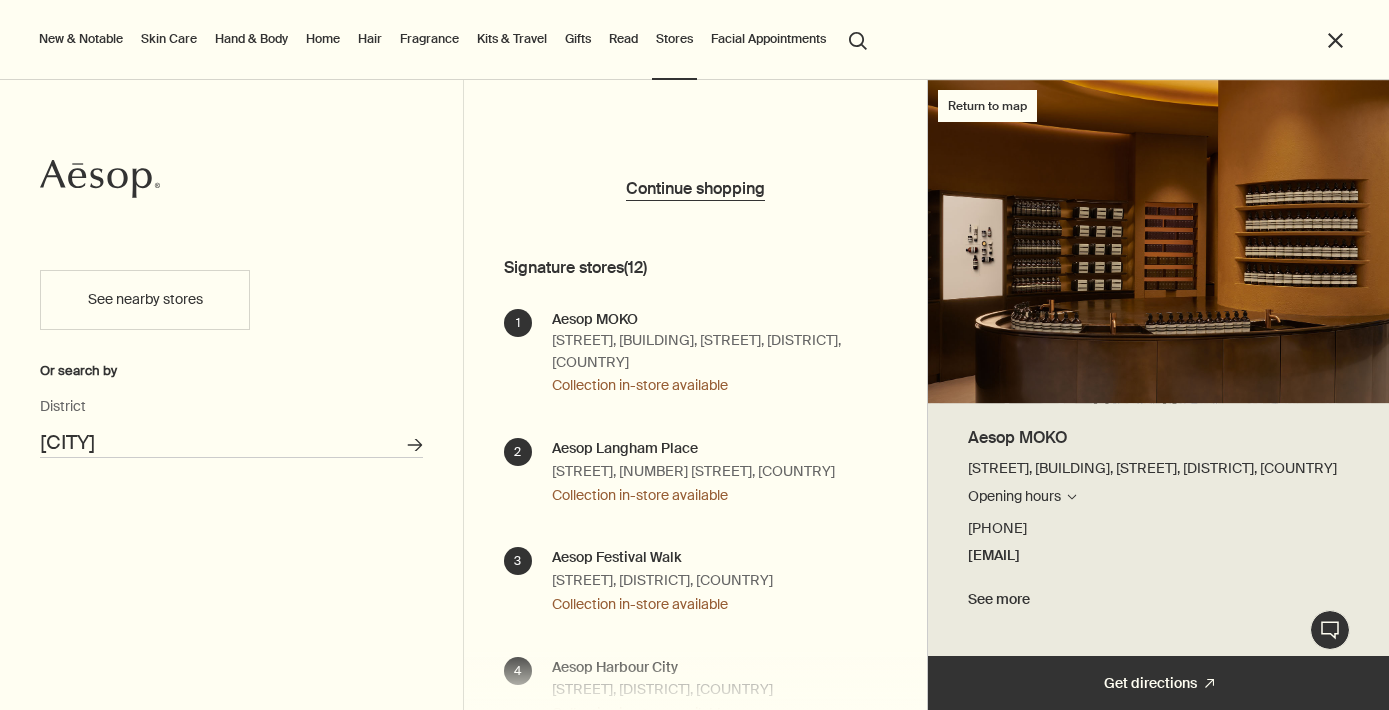scroll, scrollTop: 42, scrollLeft: 0, axis: vertical 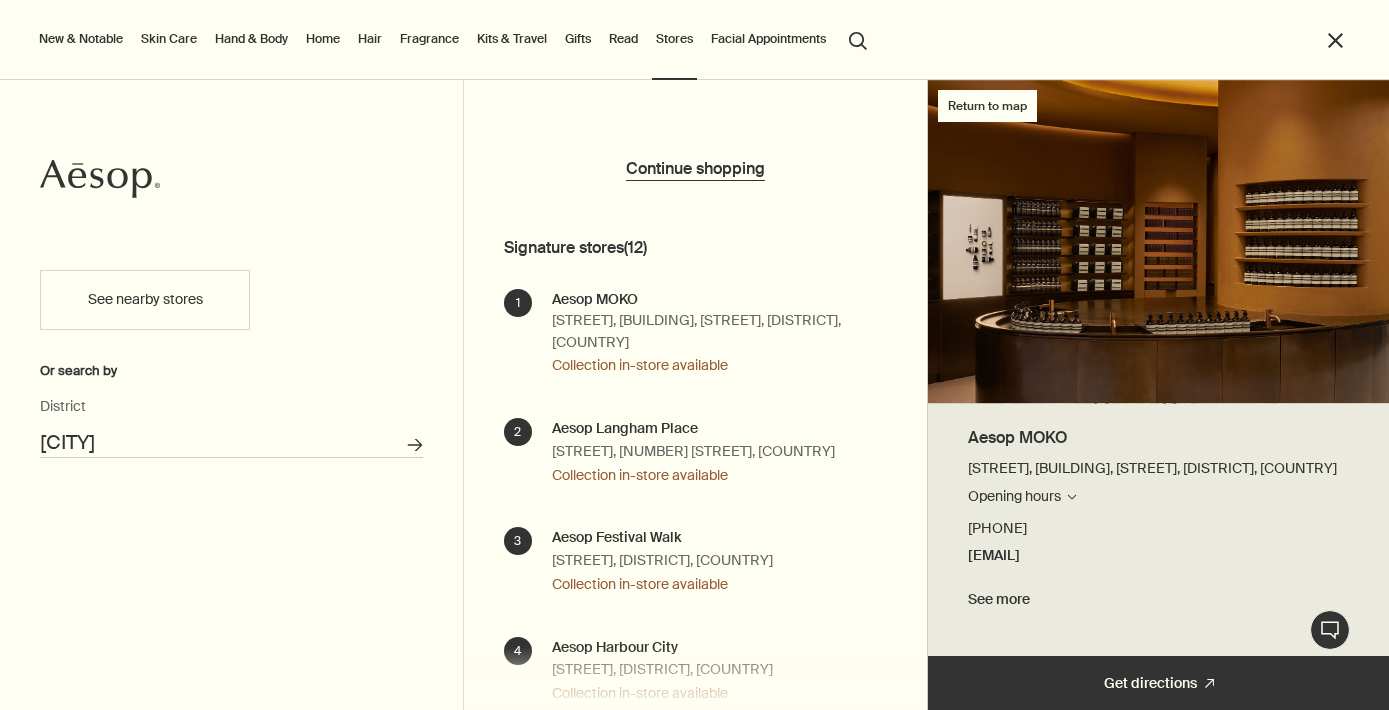 click on "[STREET], [BUILDING], [STREET], [DISTRICT], [COUNTRY] [HOURS] [PHONE] [EMAIL] [TEXT]" at bounding box center (719, 334) 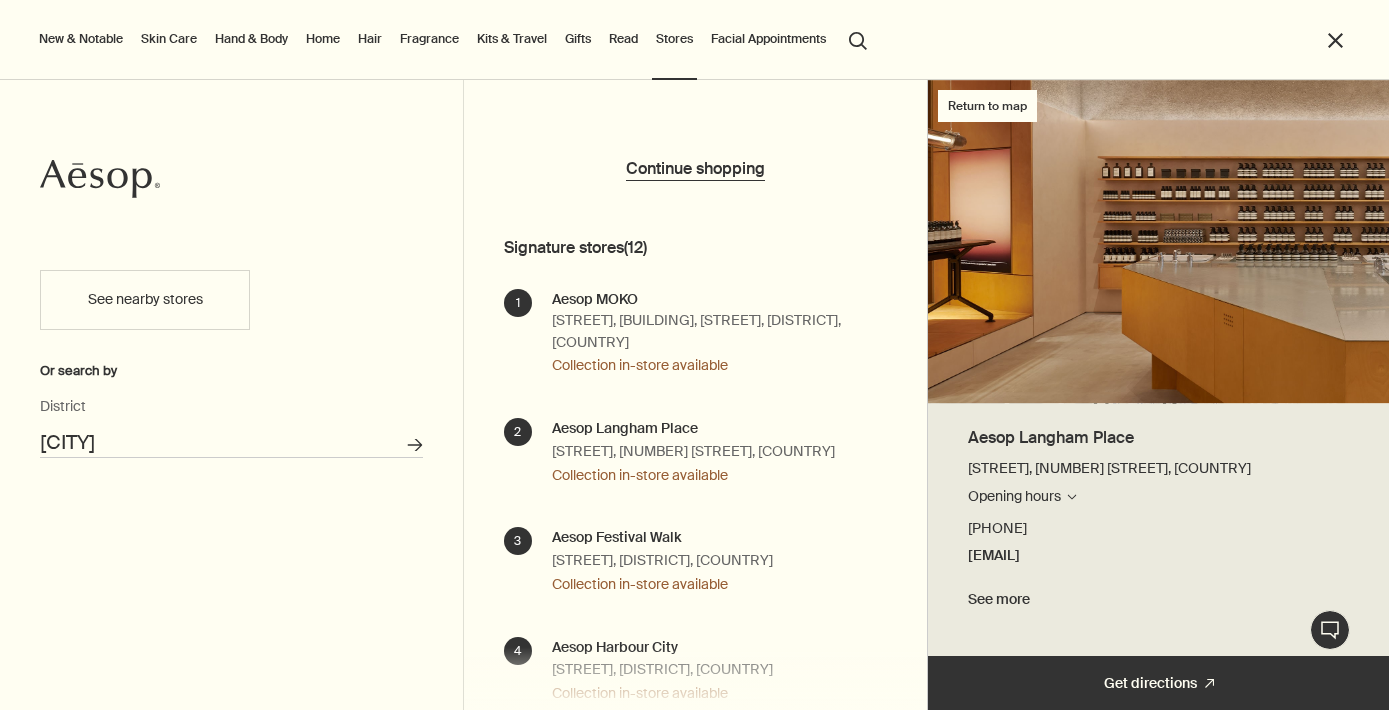click on "See more" at bounding box center (1159, 600) 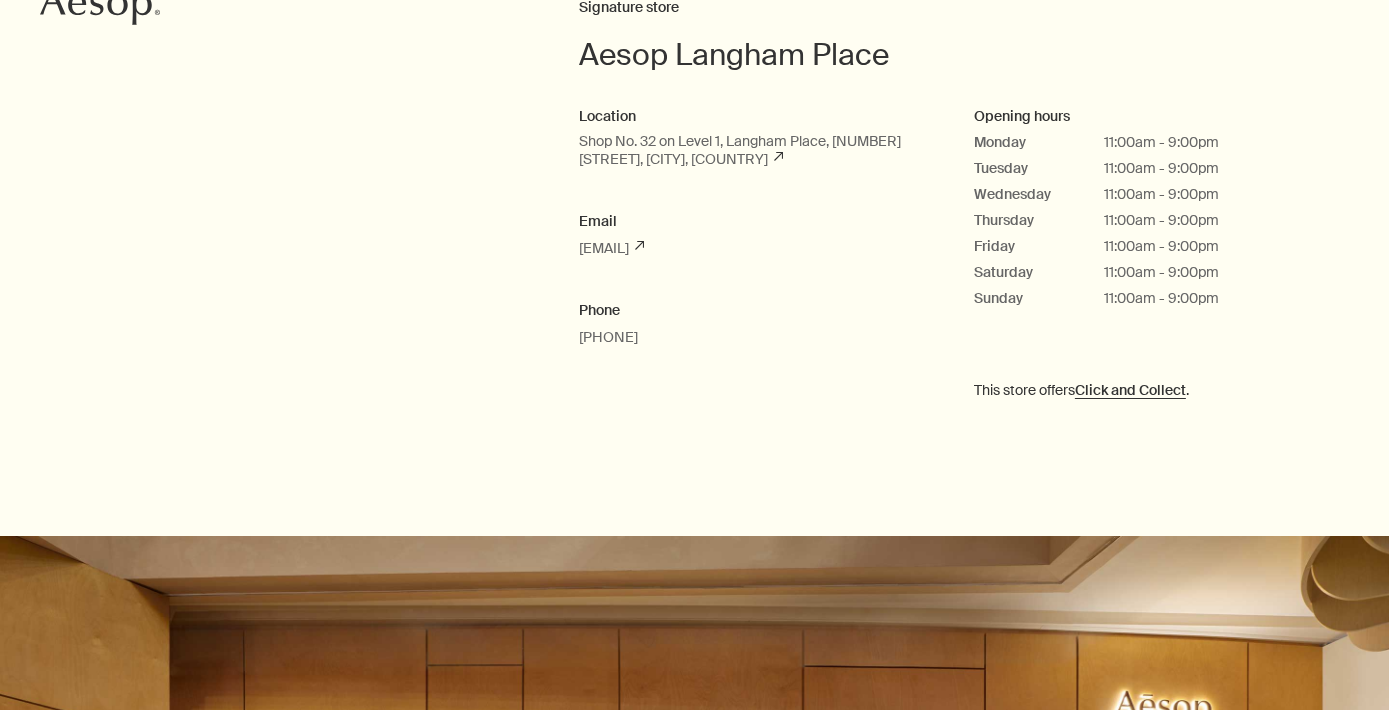 scroll, scrollTop: 146, scrollLeft: 0, axis: vertical 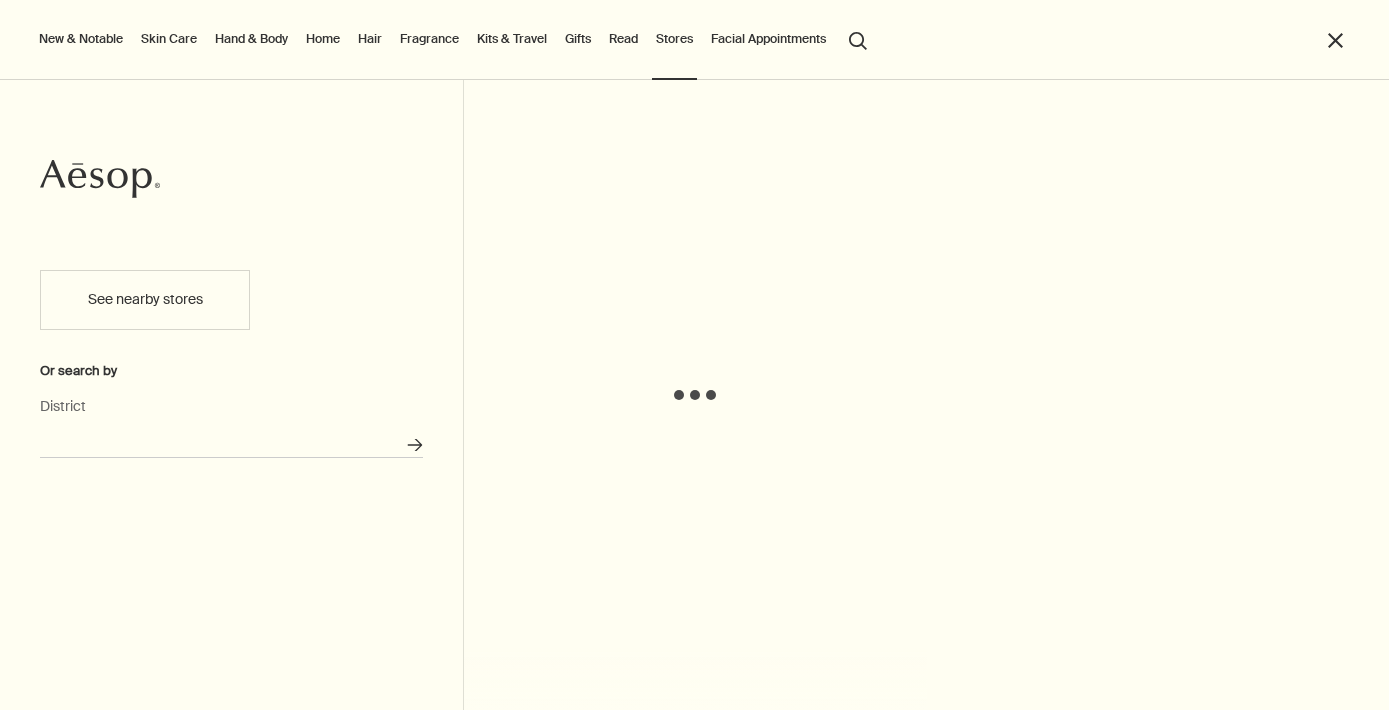 click on "New & Notable Skin Care Hand & Body Home Hair Fragrance Kits & Travel Gifts Read Stores Facial Appointments search Search close Log in Cabinet Cart" at bounding box center [694, 83] 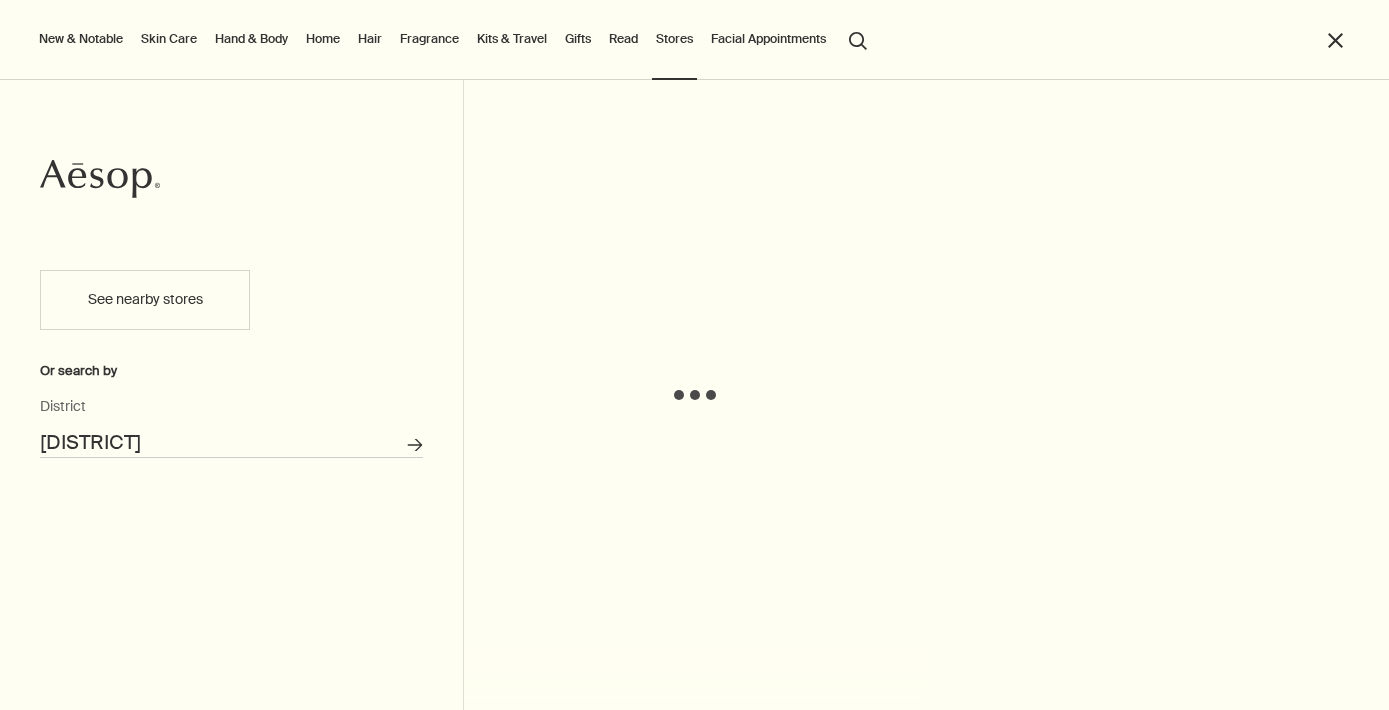 scroll, scrollTop: 0, scrollLeft: 0, axis: both 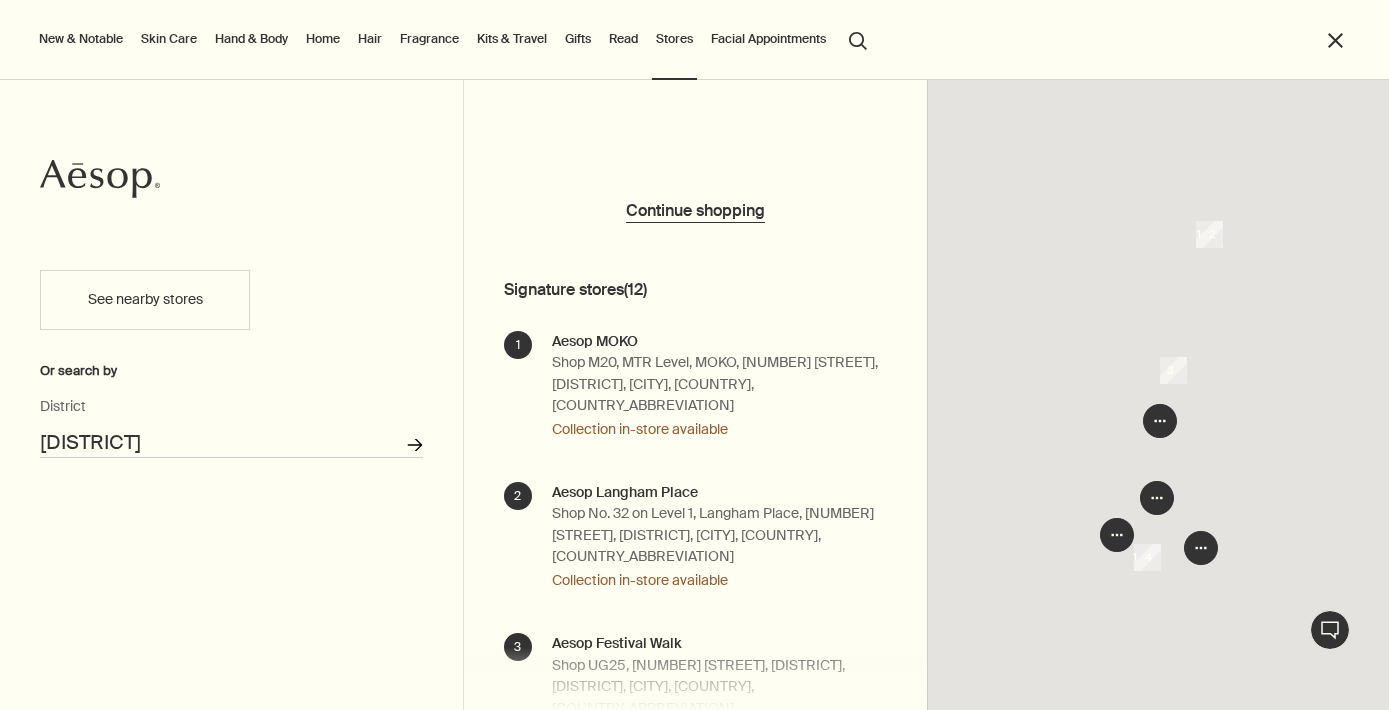 click on "Search for stores" at bounding box center (414, 445) 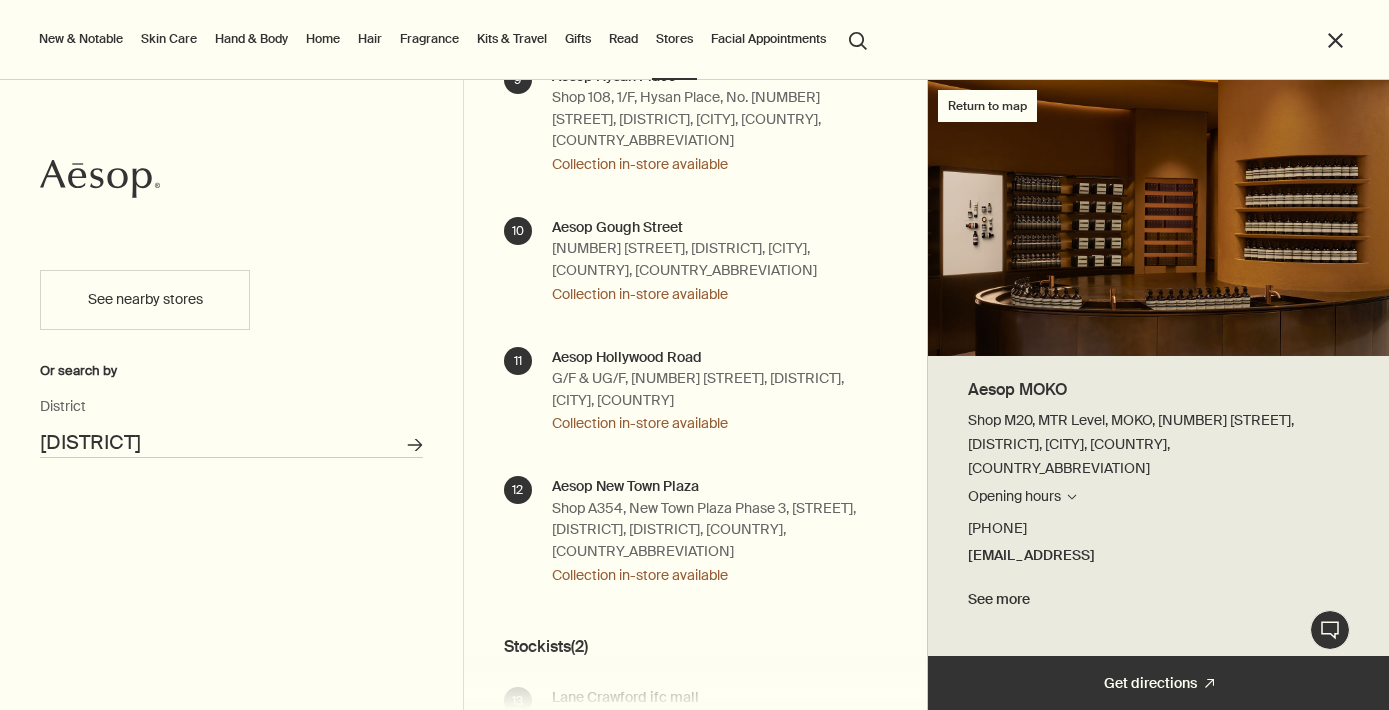 scroll, scrollTop: 1450, scrollLeft: 0, axis: vertical 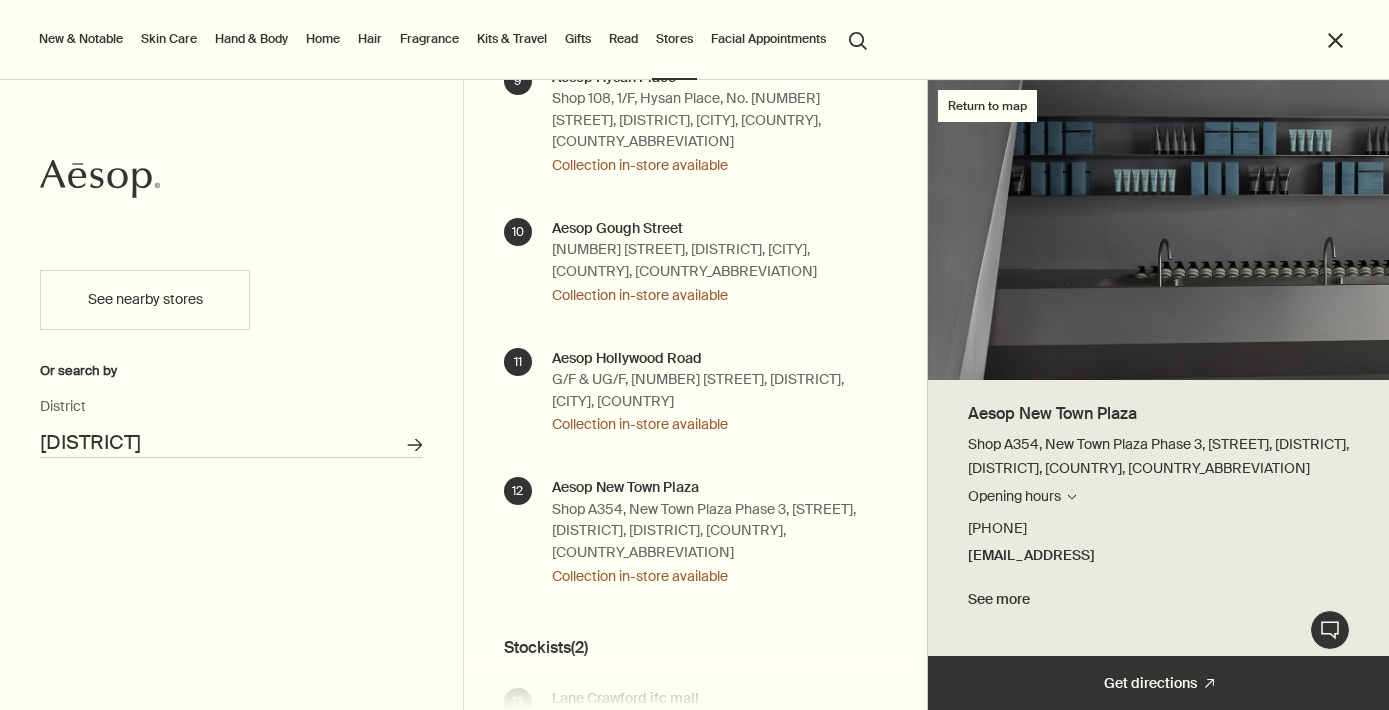 click on "See more" at bounding box center [1159, 600] 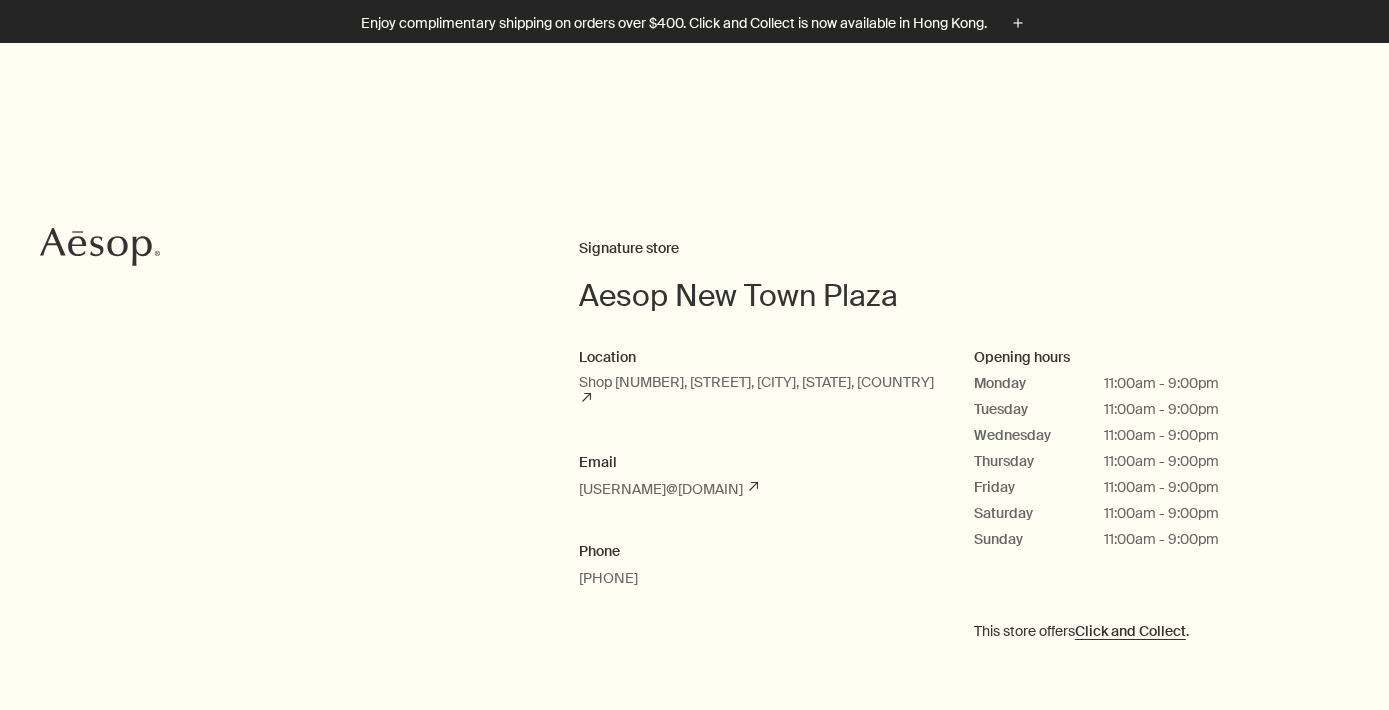 scroll, scrollTop: 249, scrollLeft: 0, axis: vertical 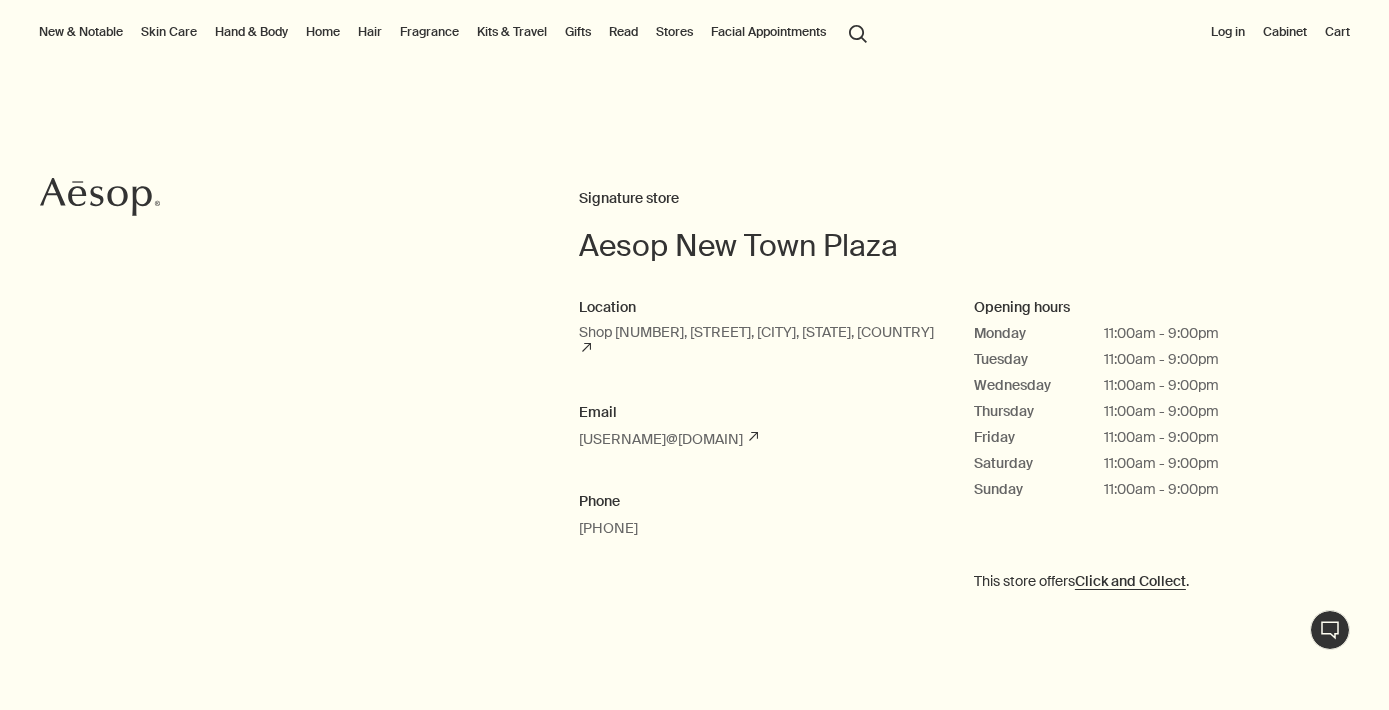 click on "Skin Care" at bounding box center (169, 32) 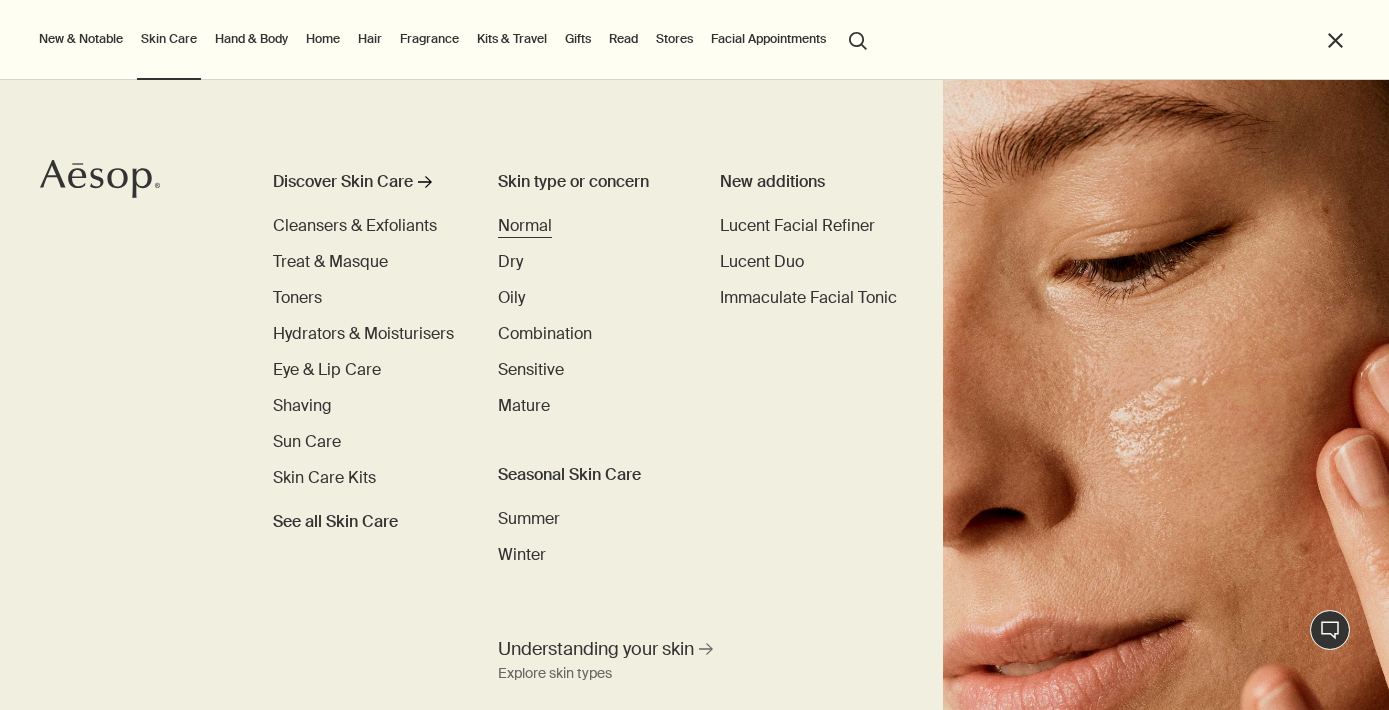 click on "Normal" at bounding box center [525, 225] 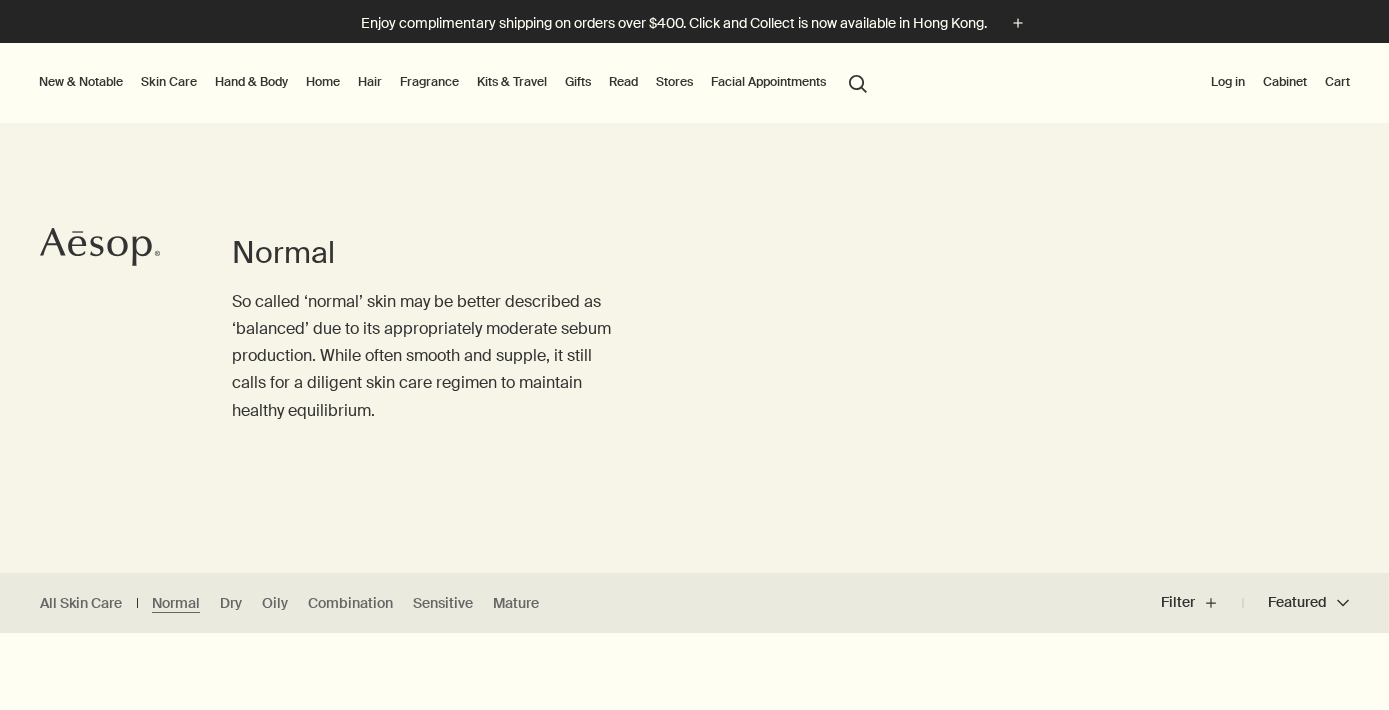 scroll, scrollTop: 38, scrollLeft: 0, axis: vertical 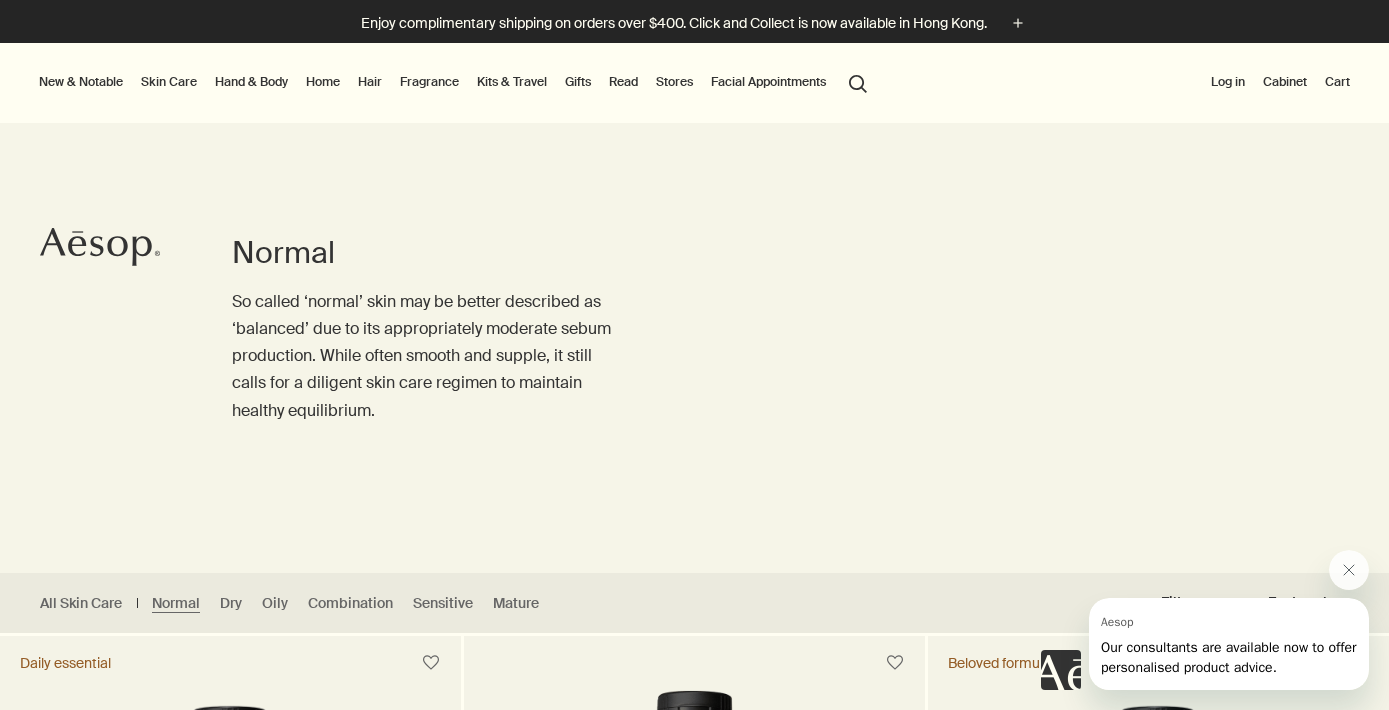 click on "Fragrance" at bounding box center (429, 82) 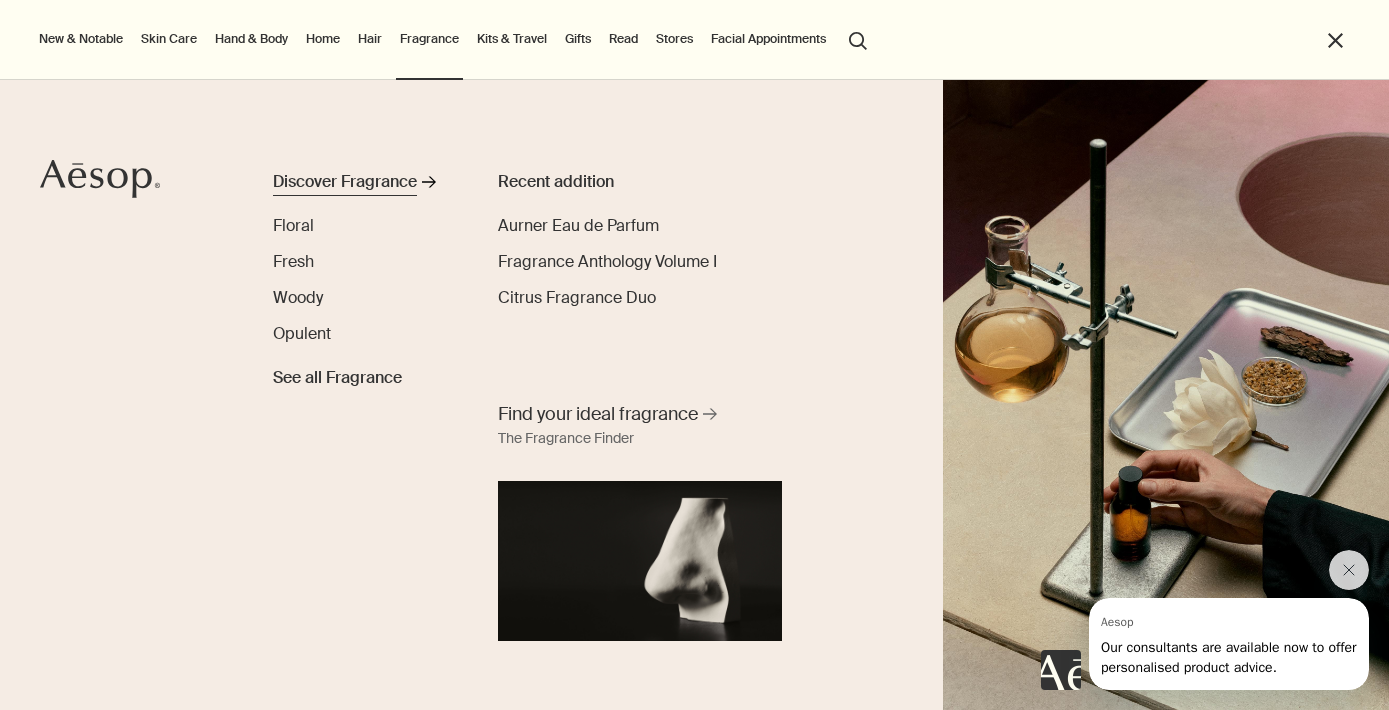 click on "Discover Fragrance" at bounding box center [345, 182] 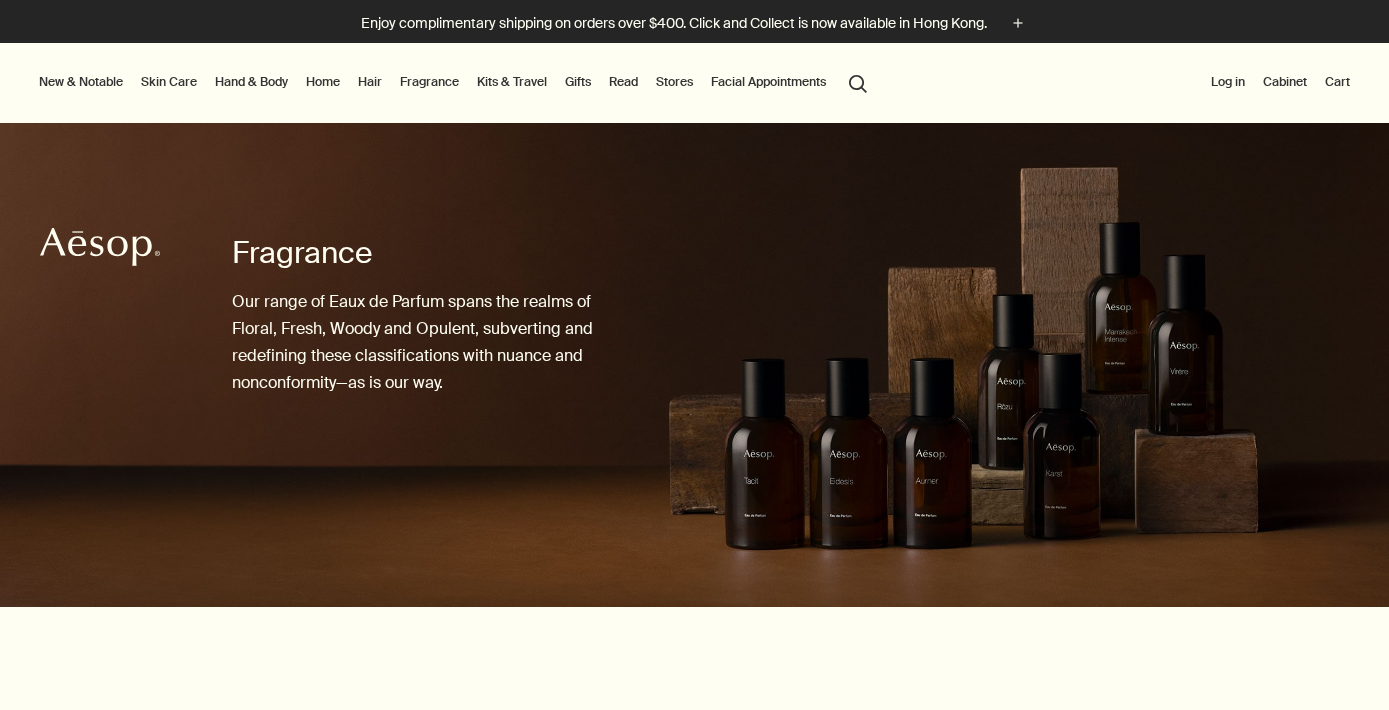 scroll, scrollTop: 30, scrollLeft: 0, axis: vertical 